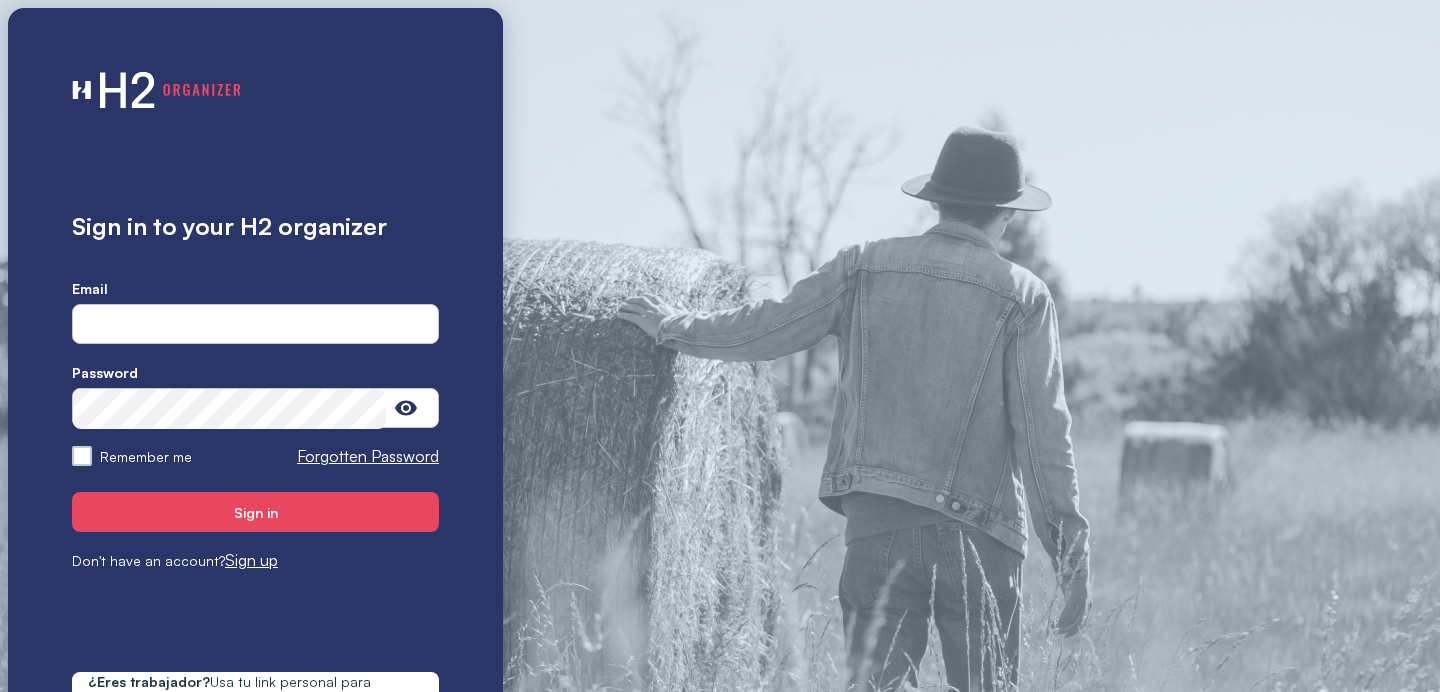 scroll, scrollTop: 0, scrollLeft: 0, axis: both 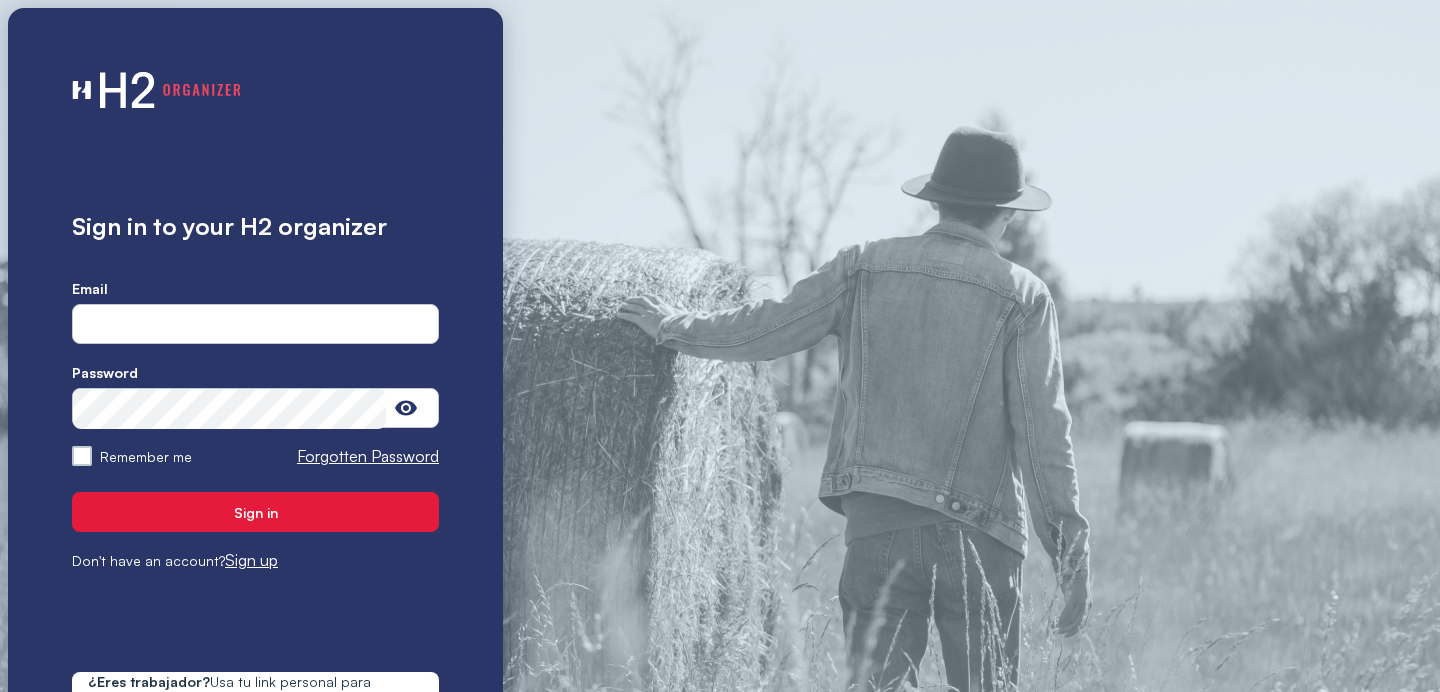type on "**********" 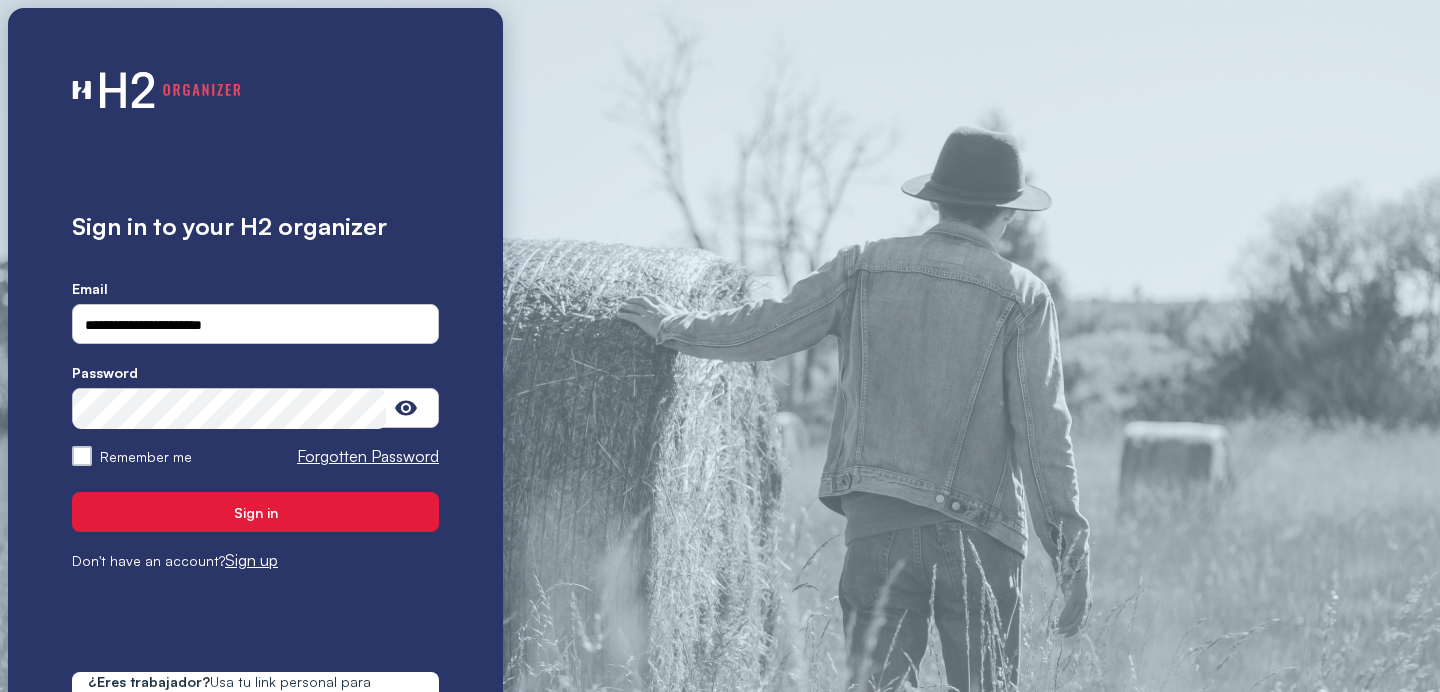 click on "Sign in" at bounding box center [256, 512] 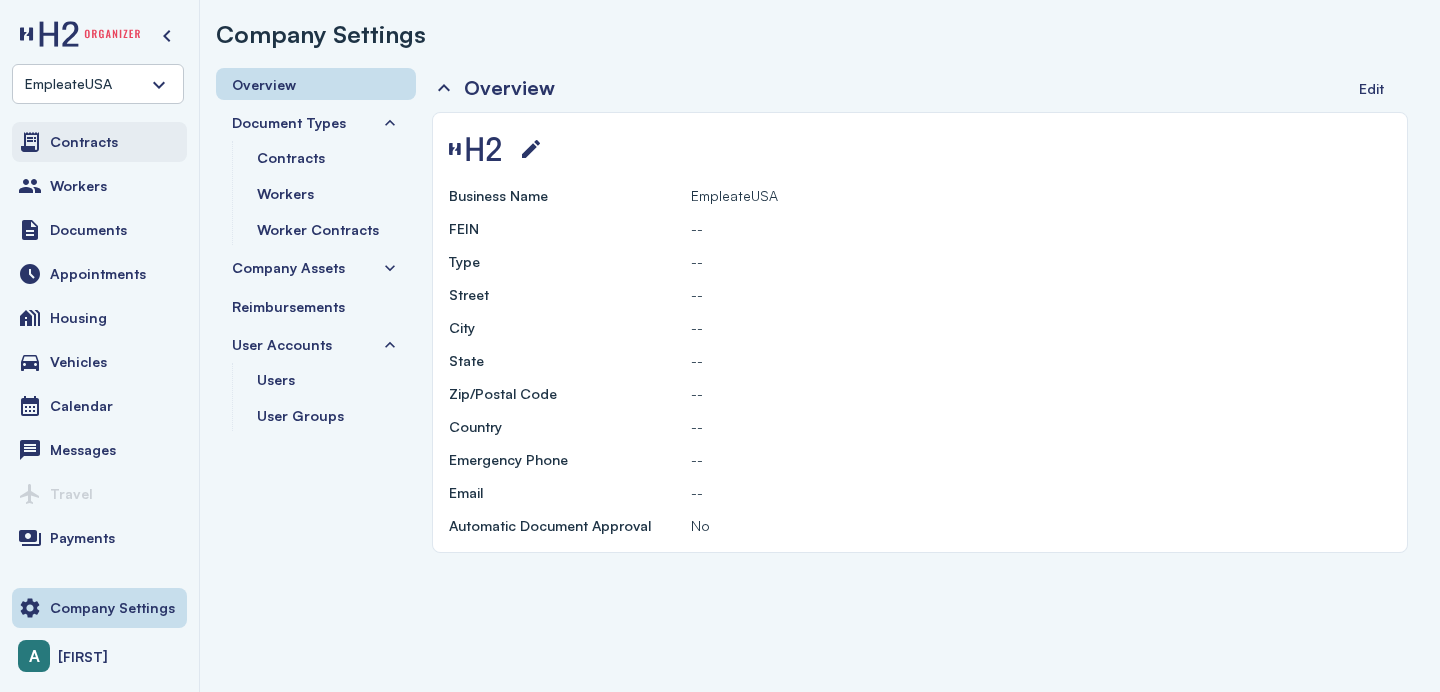 click on "Contracts" at bounding box center [84, 142] 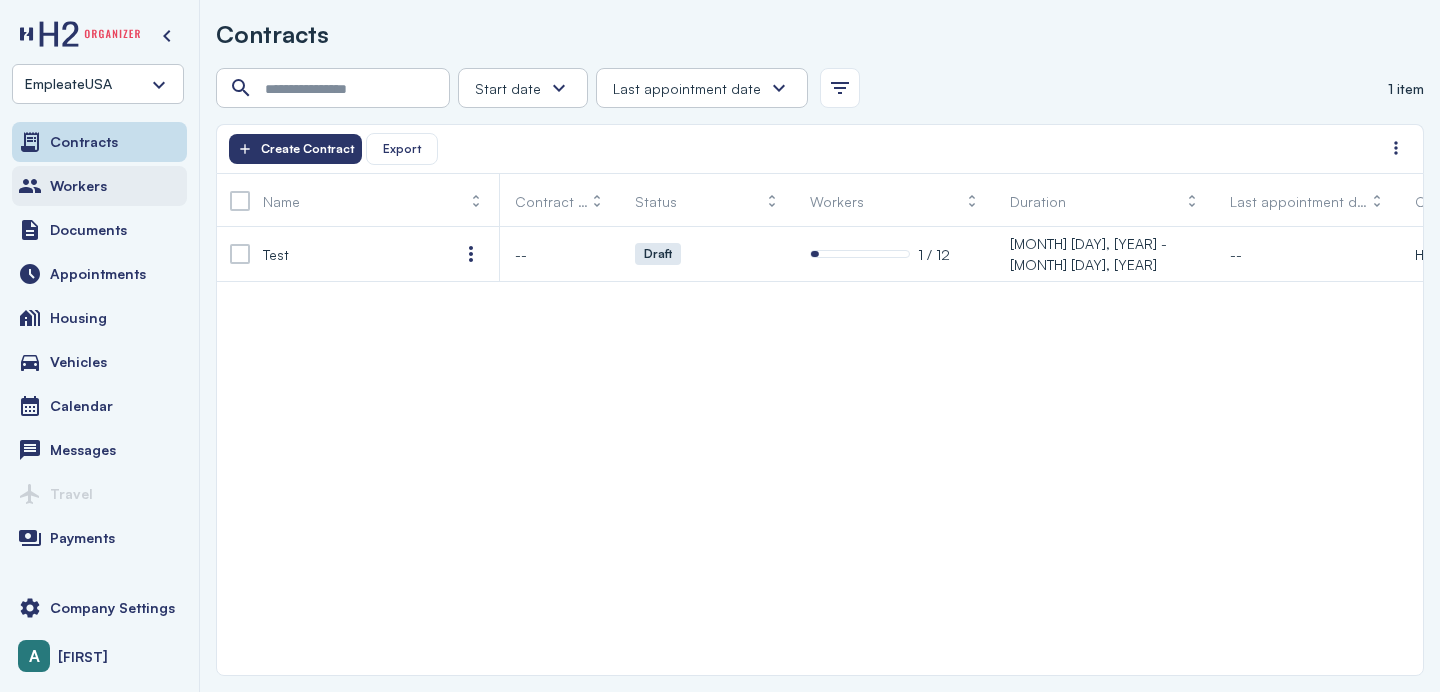 click on "Workers" at bounding box center (78, 186) 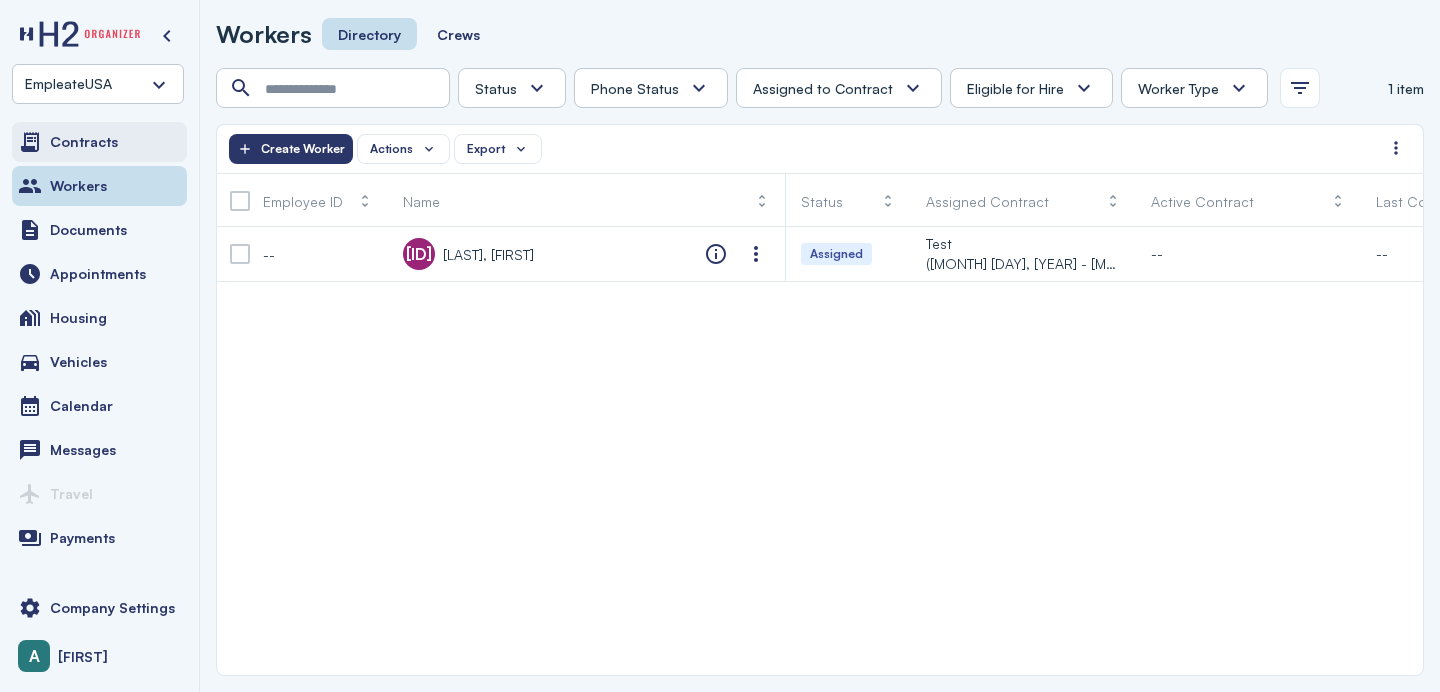 click on "Contracts" at bounding box center (99, 142) 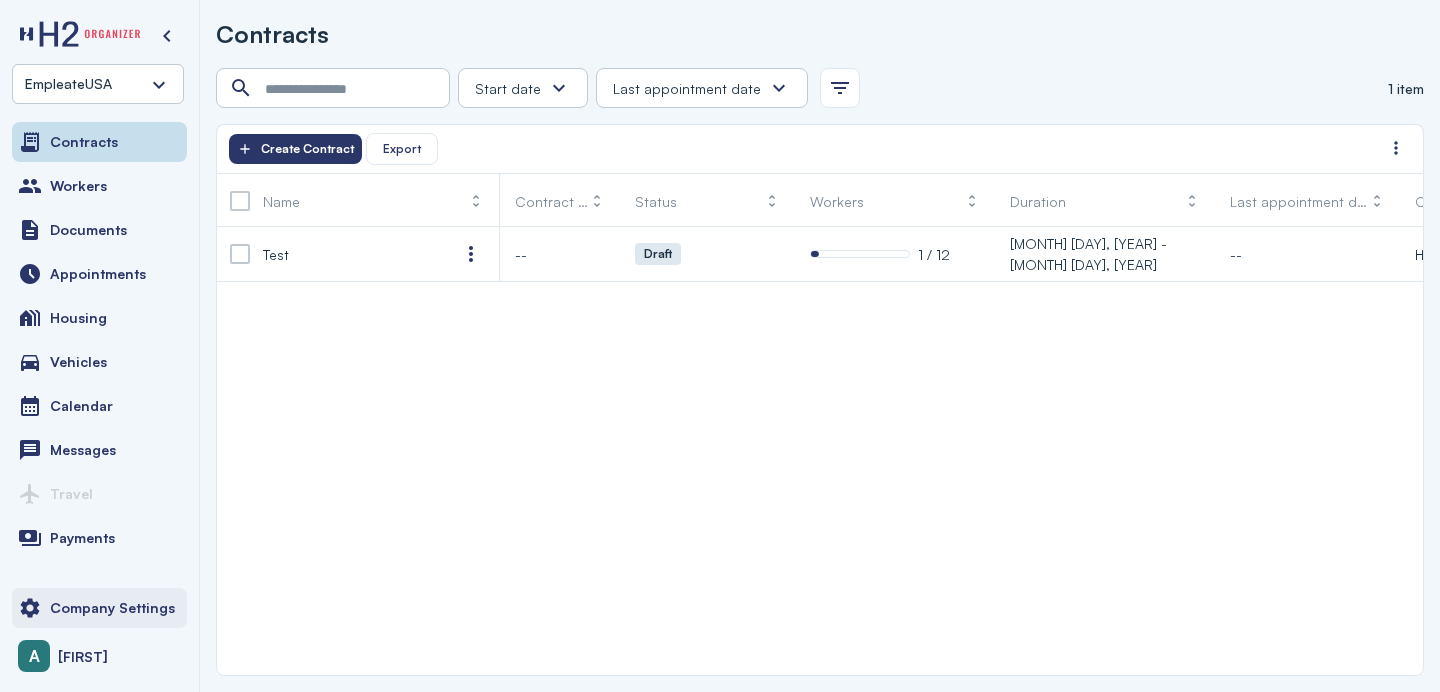 click on "Company Settings" at bounding box center [112, 608] 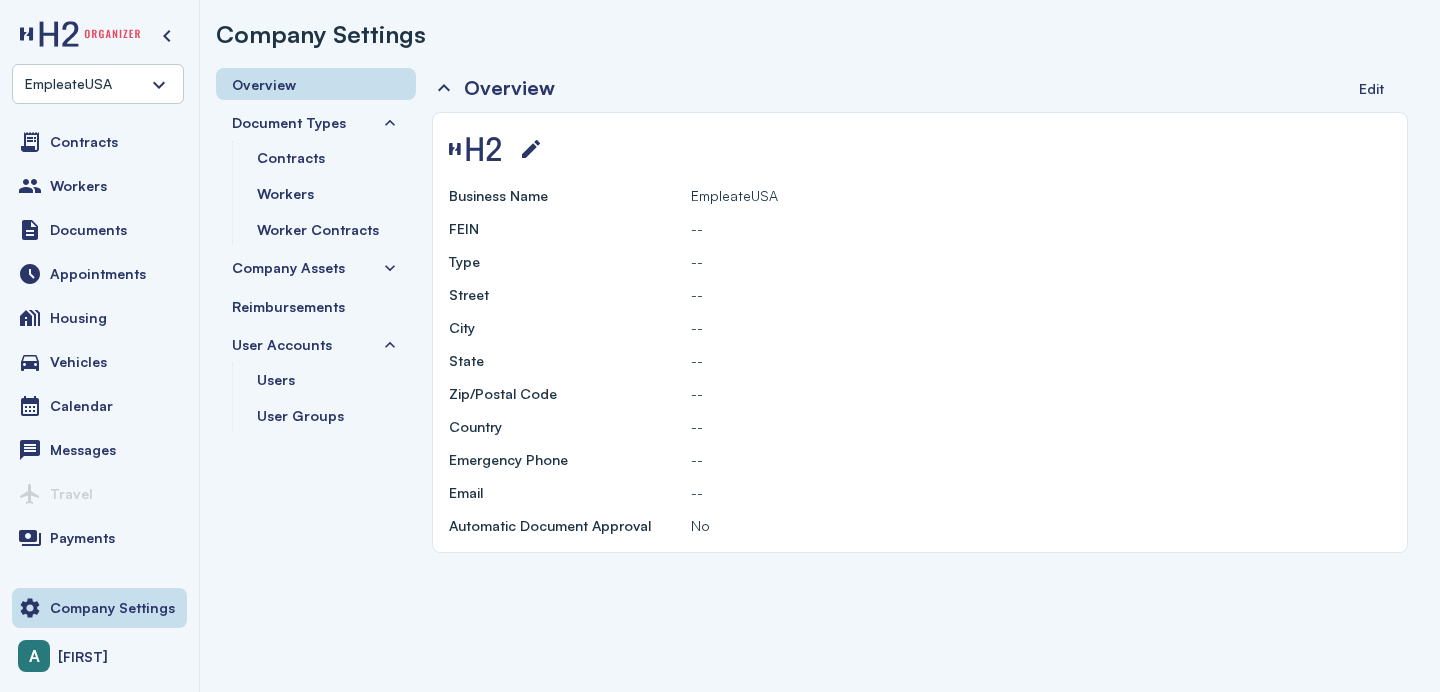 click on "Company Assets" at bounding box center [288, 267] 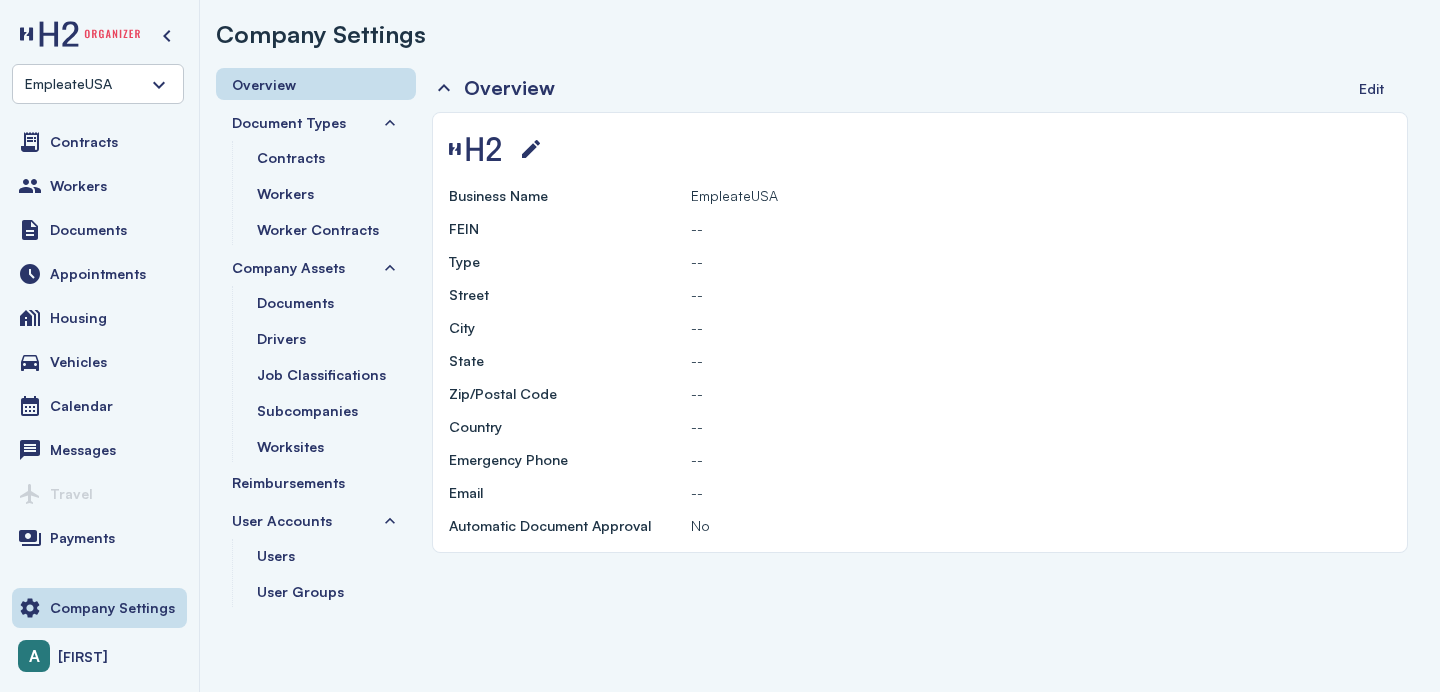 click on "User Accounts" at bounding box center [282, 520] 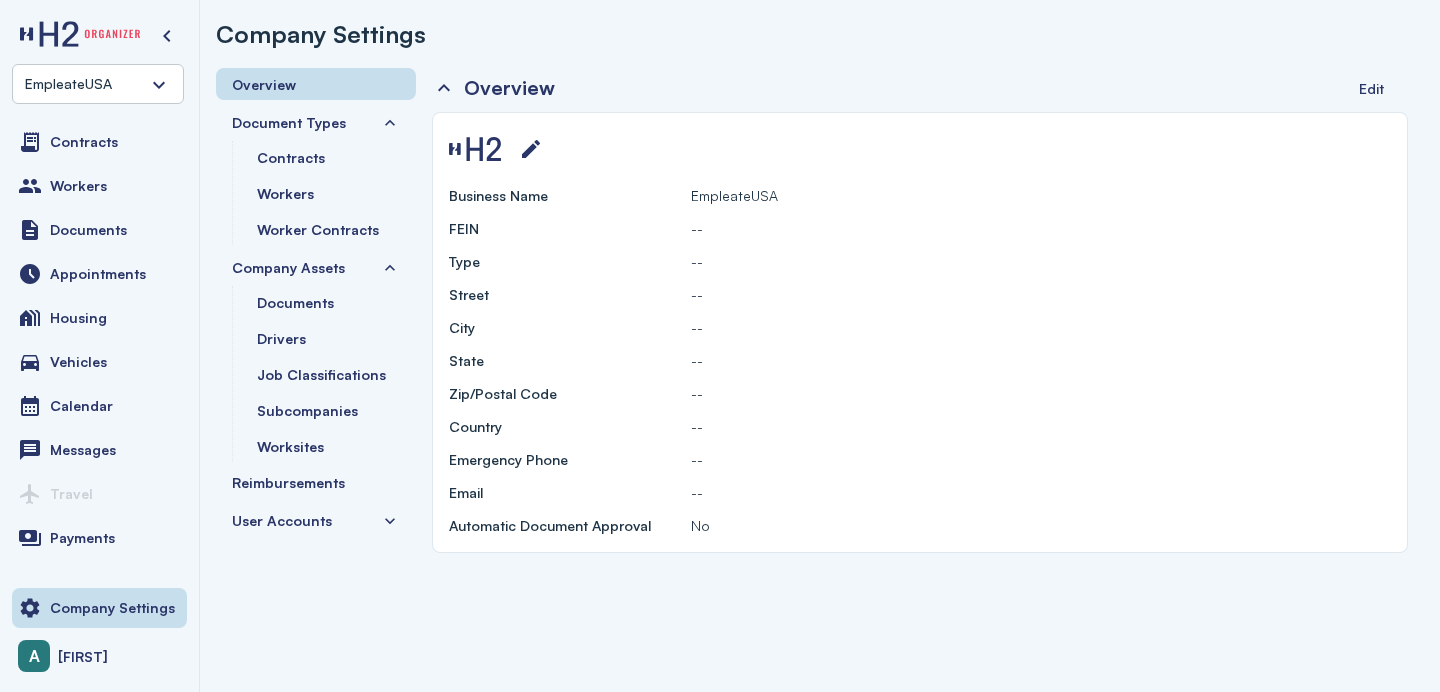 click on "User Accounts" at bounding box center [282, 520] 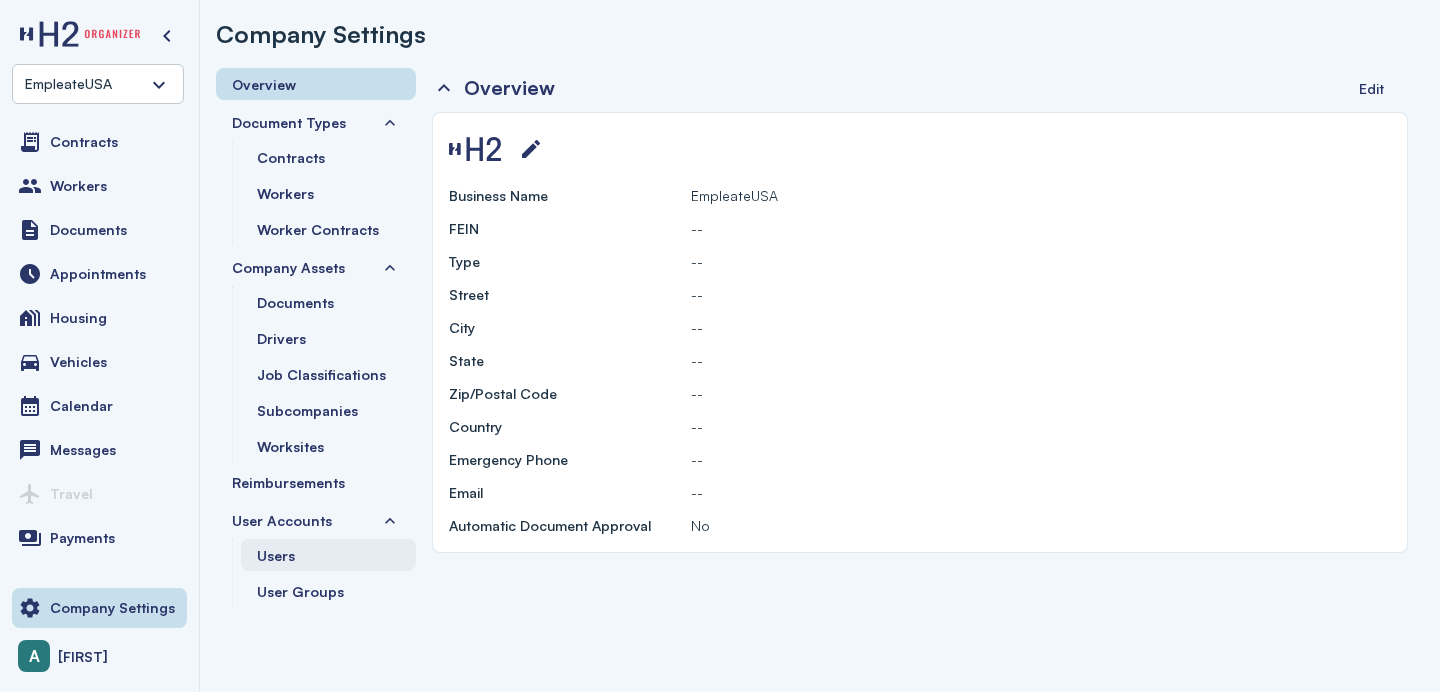click on "Users" at bounding box center (276, 555) 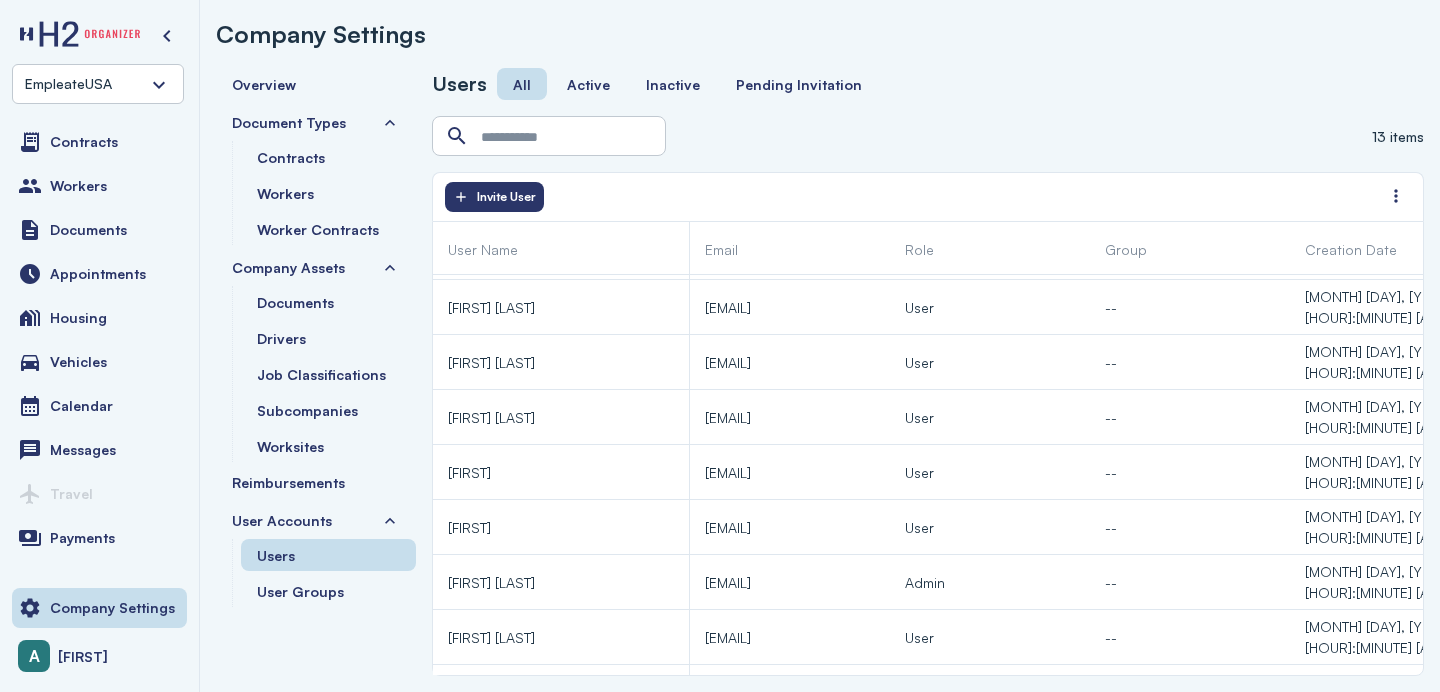 scroll, scrollTop: 0, scrollLeft: 0, axis: both 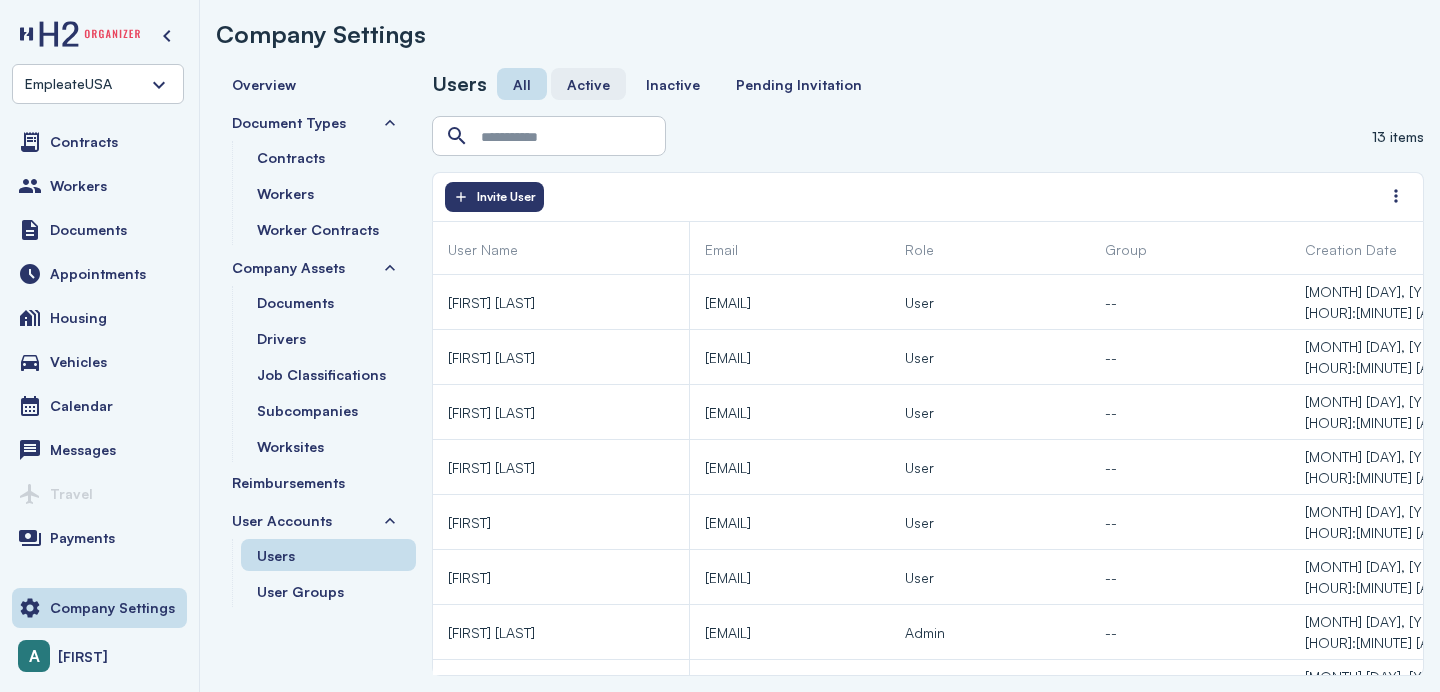 click on "Active" at bounding box center (588, 84) 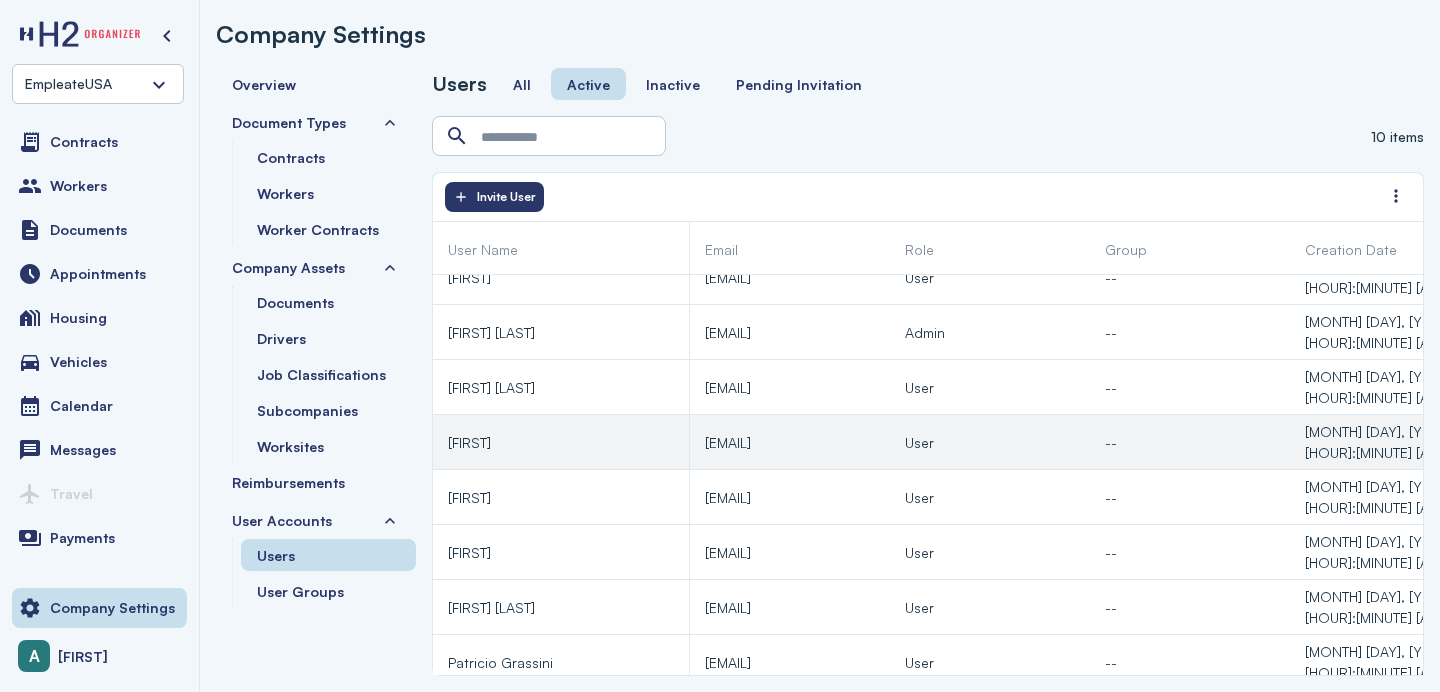 scroll, scrollTop: 149, scrollLeft: 0, axis: vertical 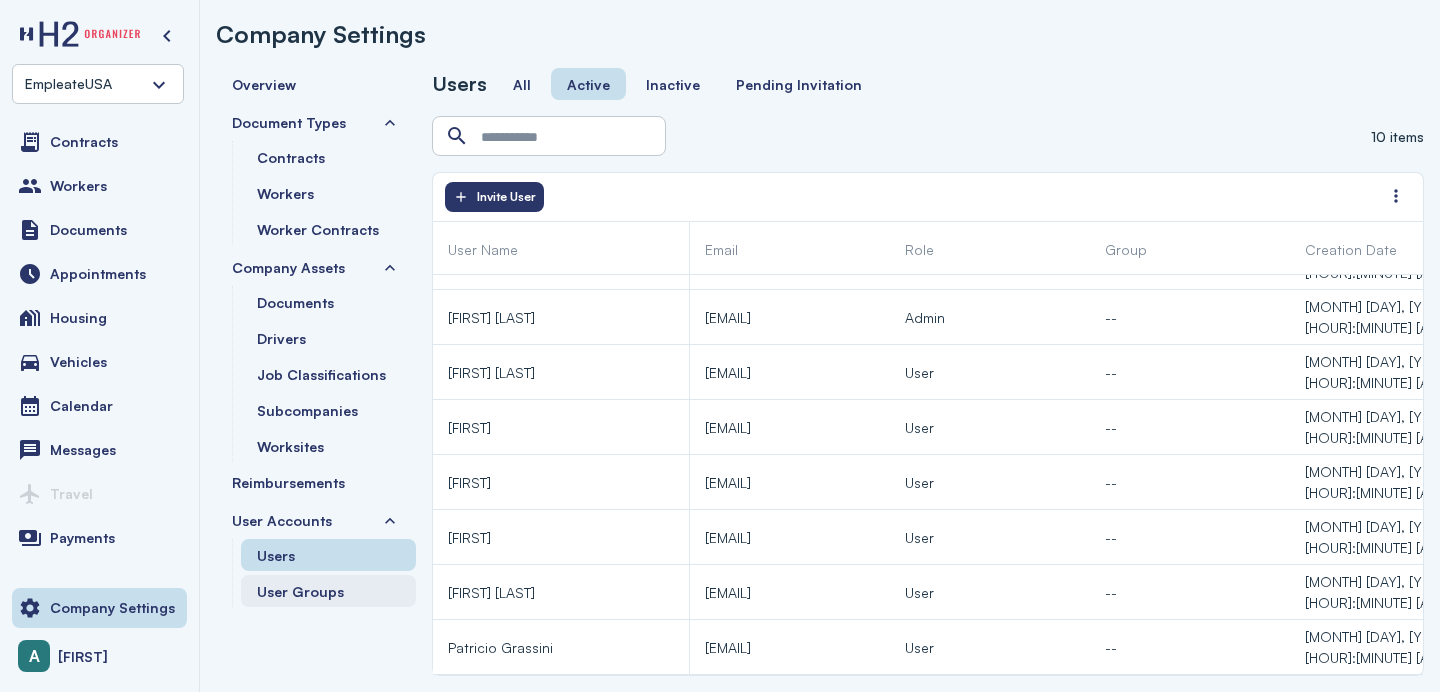 click on "User Groups" at bounding box center [300, 591] 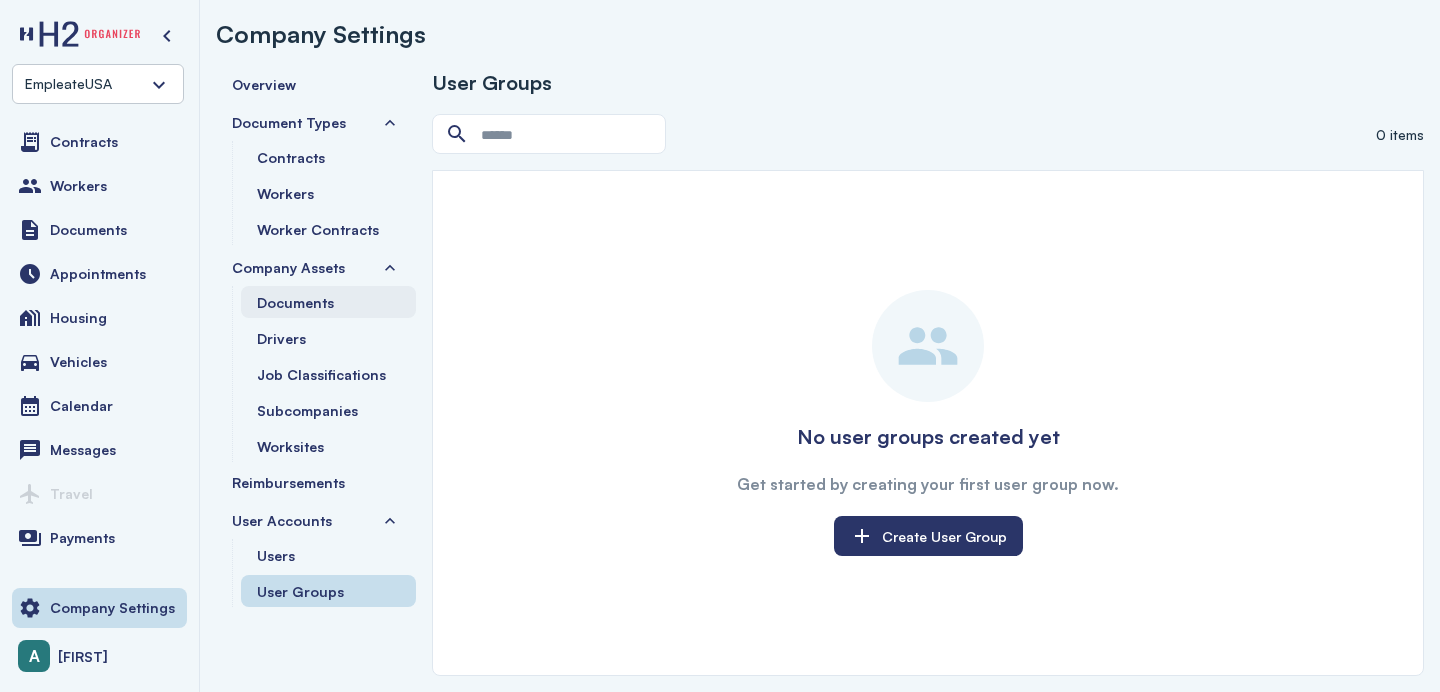 click on "Documents" at bounding box center [328, 302] 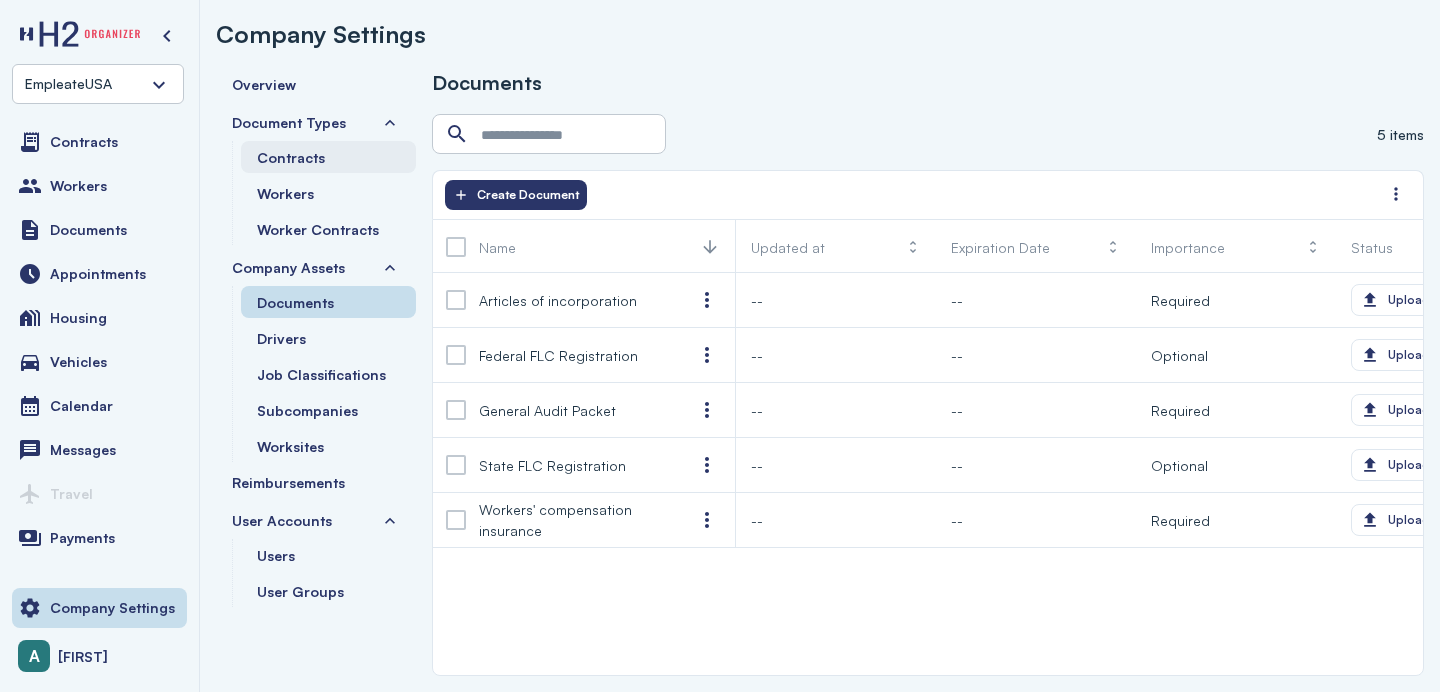 click on "Contracts" at bounding box center (328, 157) 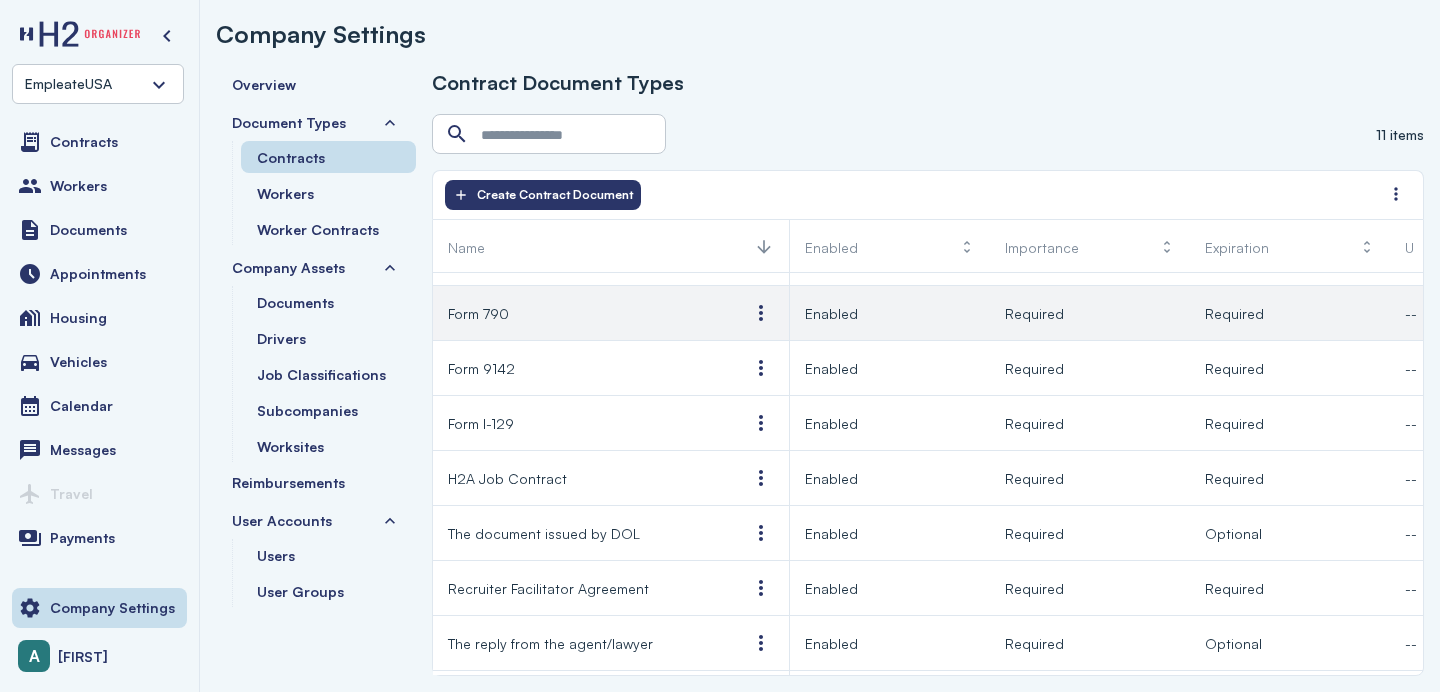 scroll, scrollTop: 201, scrollLeft: 0, axis: vertical 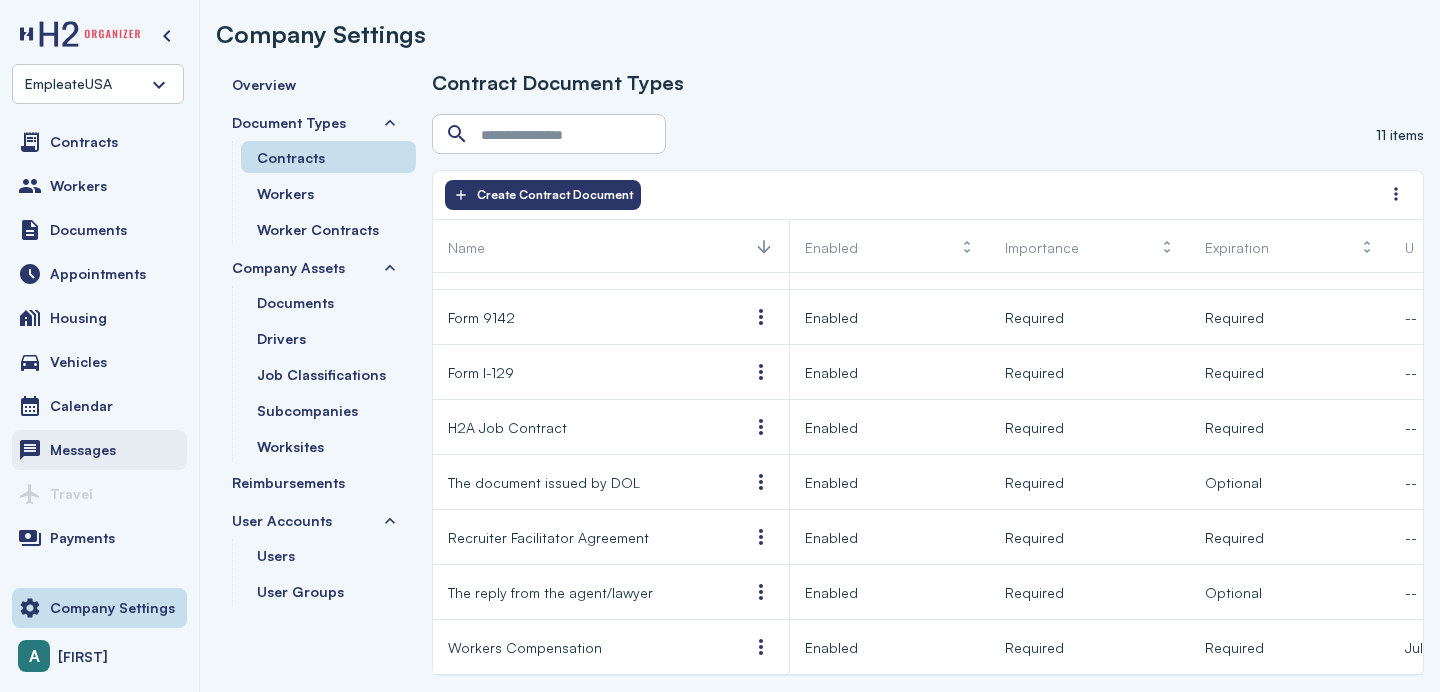 click on "Messages" at bounding box center (83, 450) 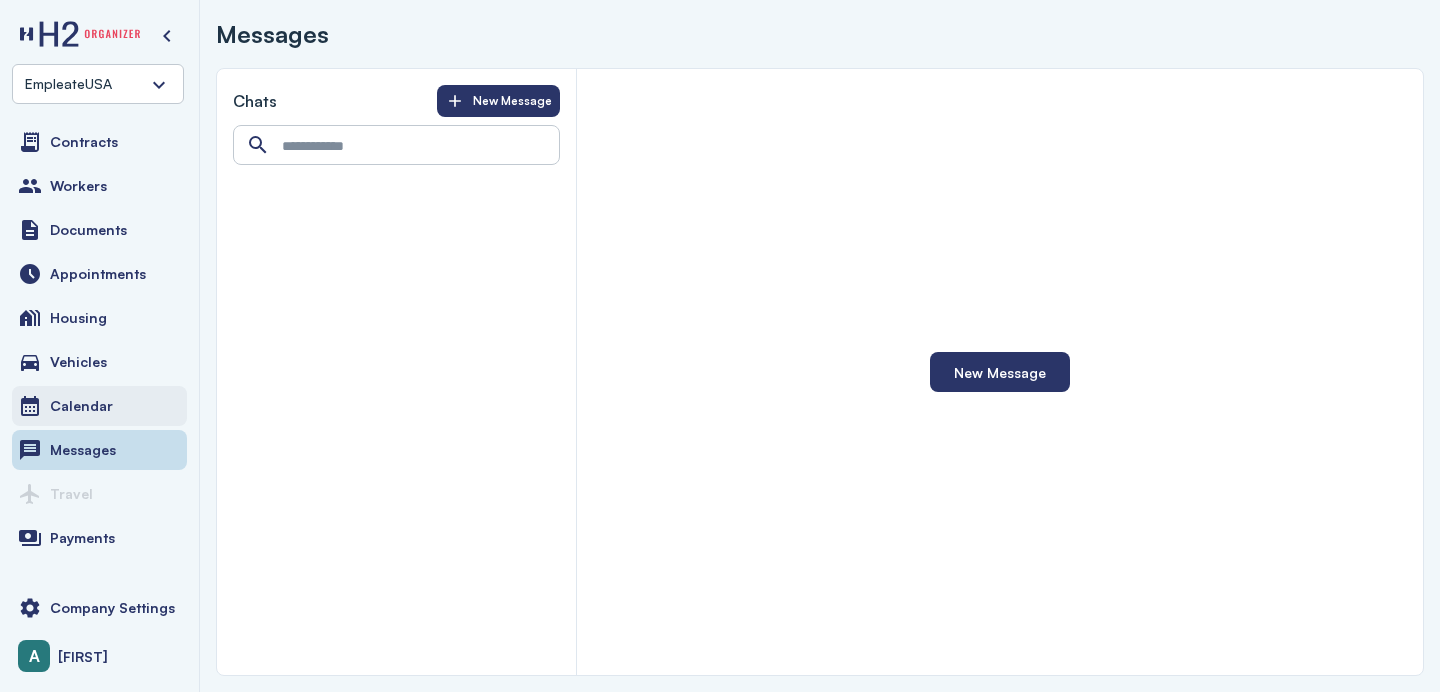 click on "Calendar" at bounding box center [81, 406] 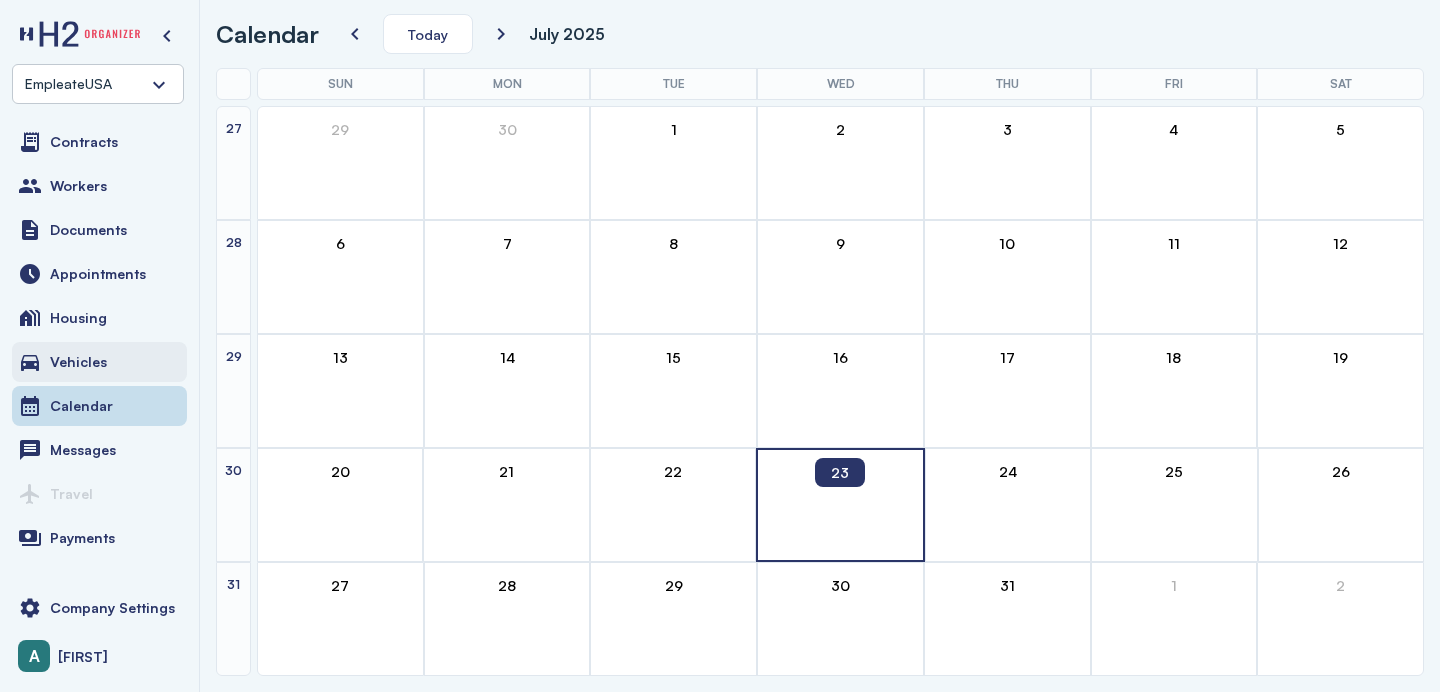 click on "Vehicles" at bounding box center [99, 362] 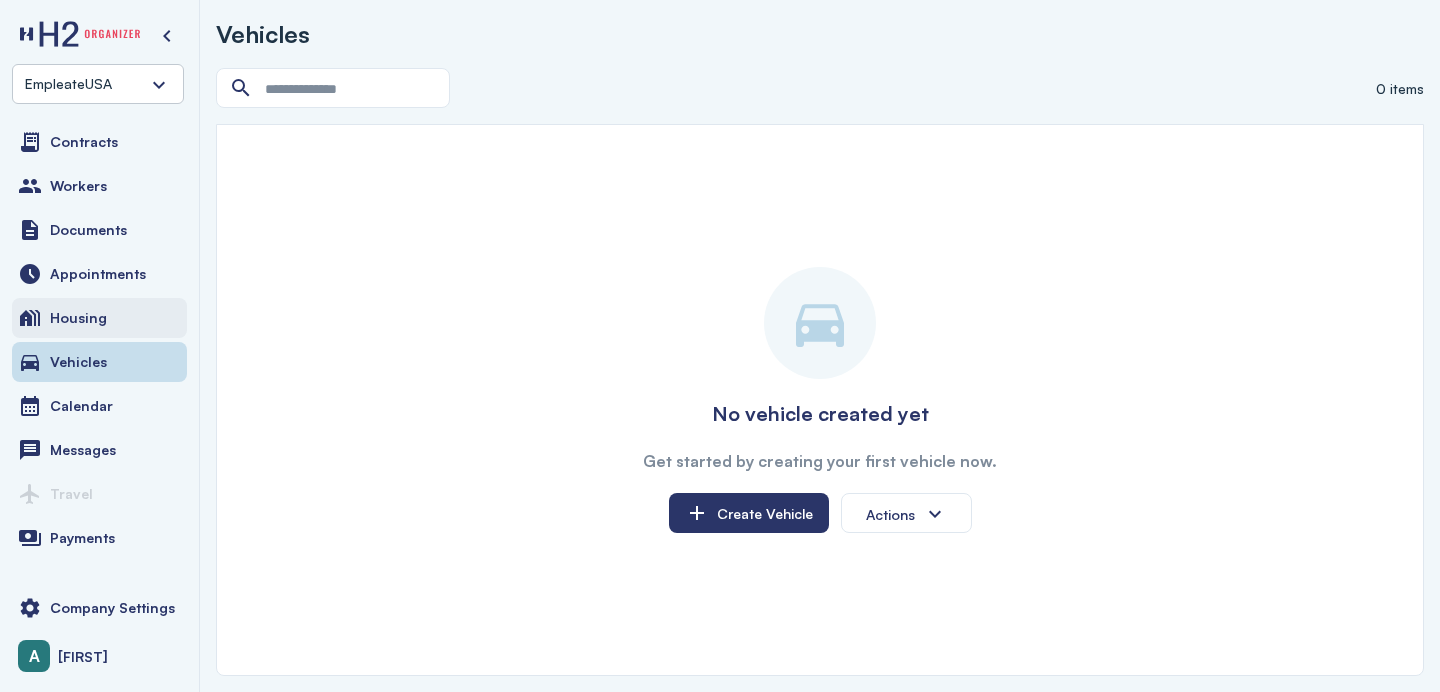 click on "Housing" at bounding box center (78, 318) 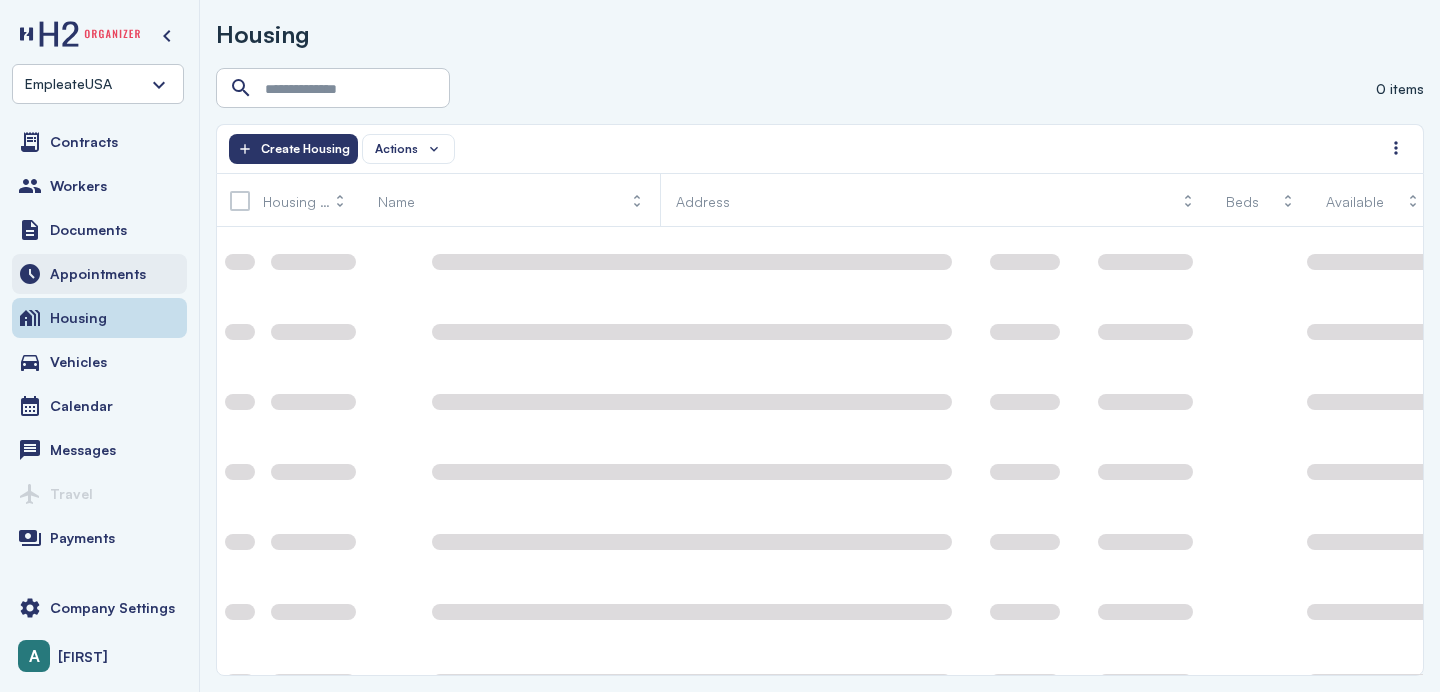 click on "Appointments" at bounding box center (98, 274) 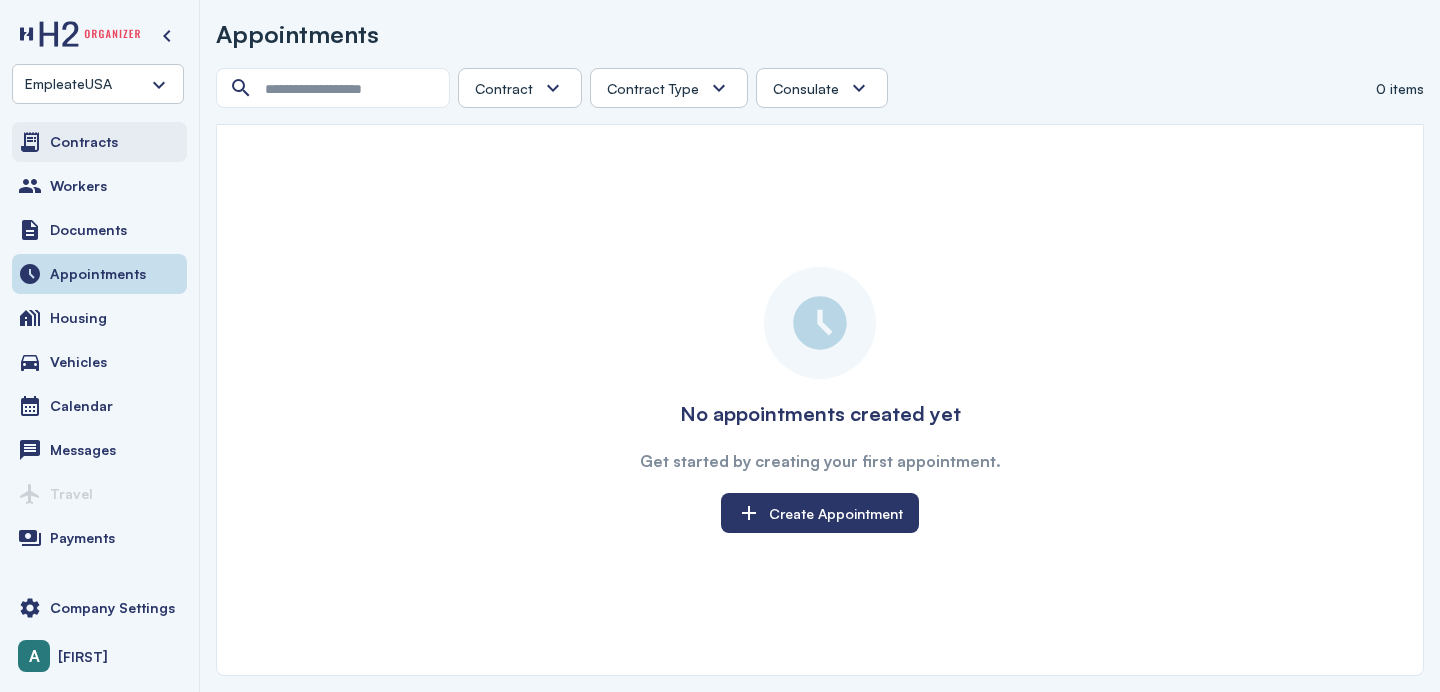click on "Contracts" at bounding box center [99, 142] 